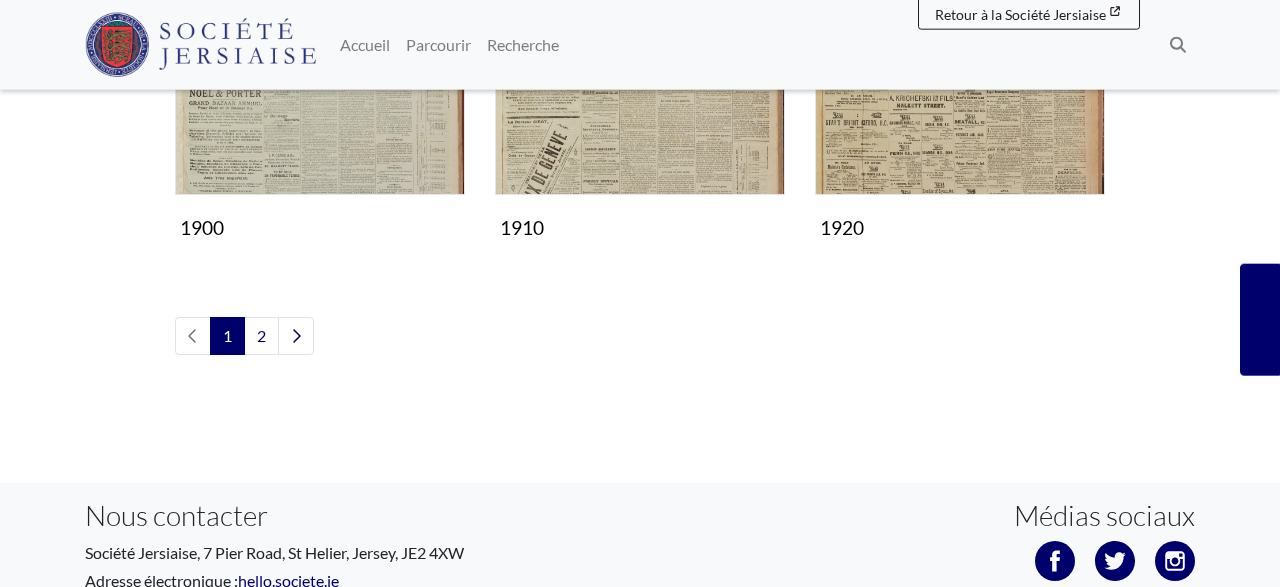 scroll, scrollTop: 1976, scrollLeft: 0, axis: vertical 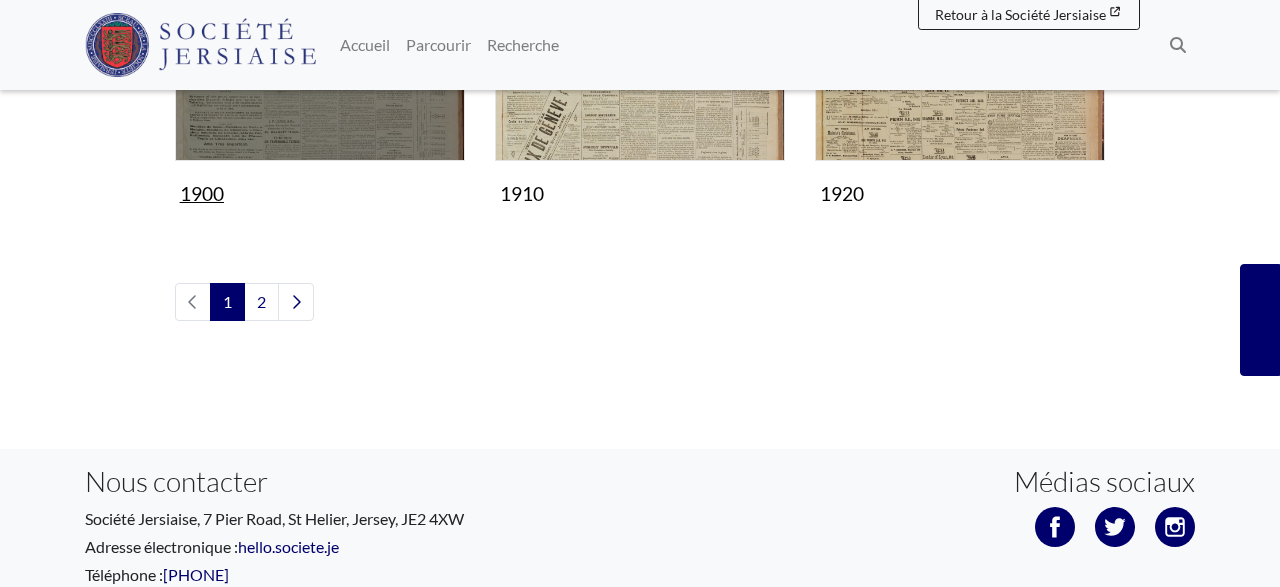 click at bounding box center [320, 16] 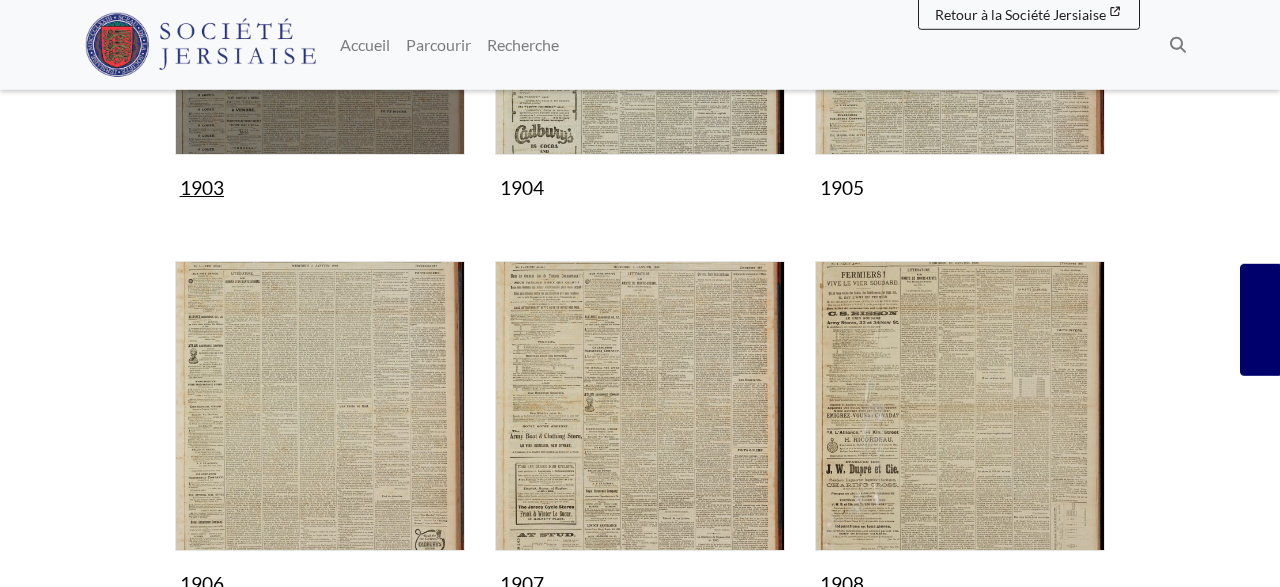scroll, scrollTop: 1040, scrollLeft: 0, axis: vertical 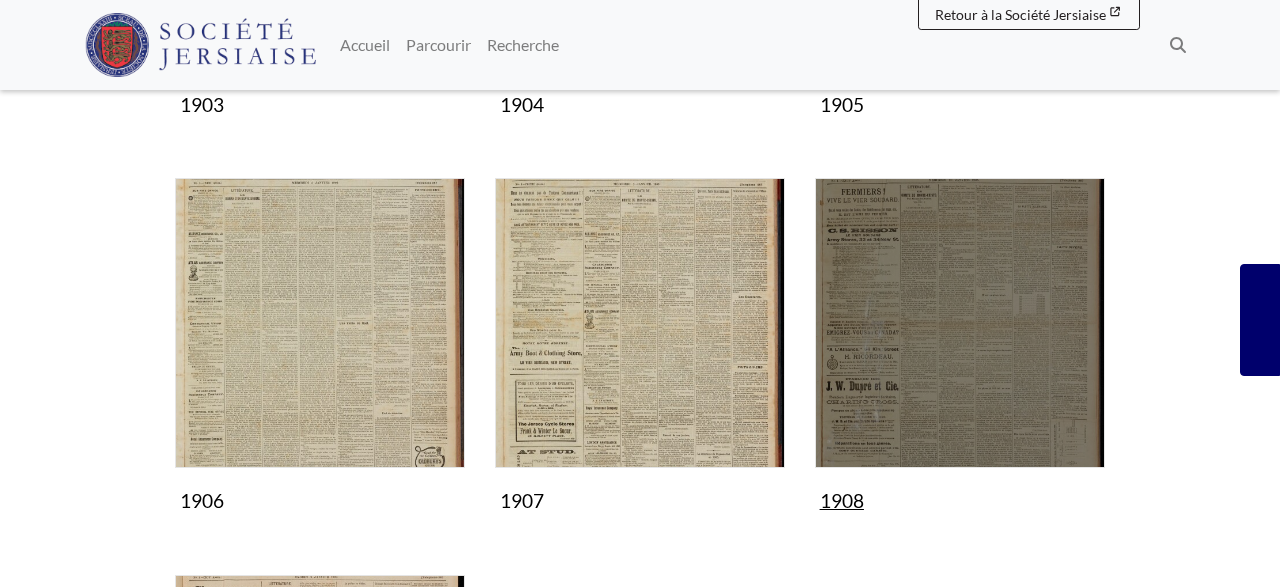 click at bounding box center [960, 323] 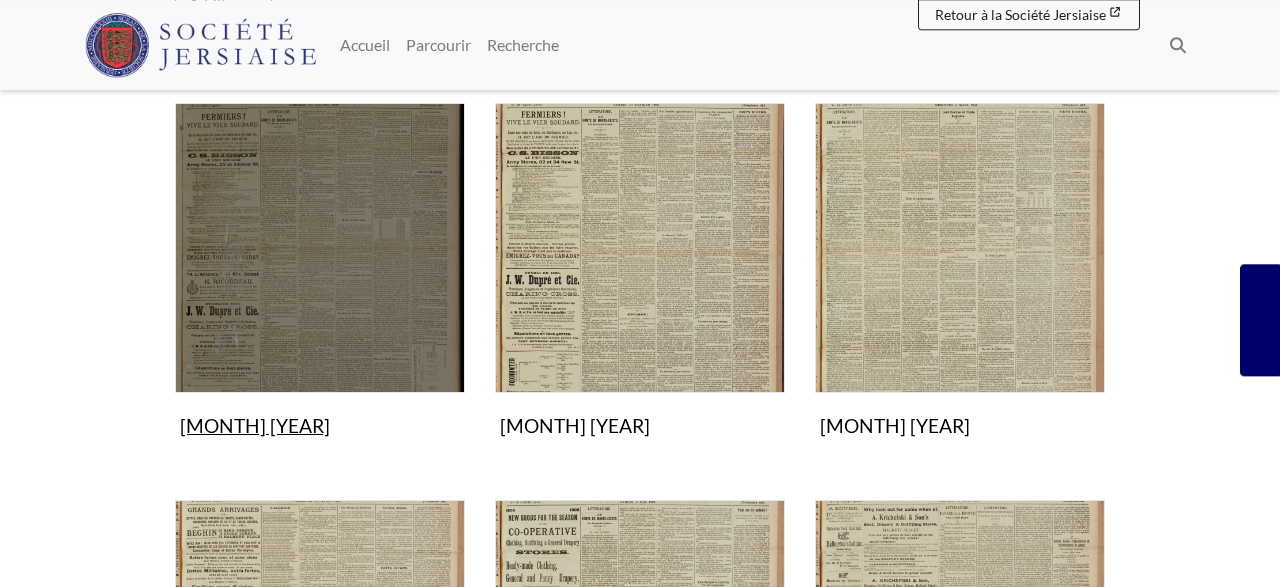 scroll, scrollTop: 312, scrollLeft: 0, axis: vertical 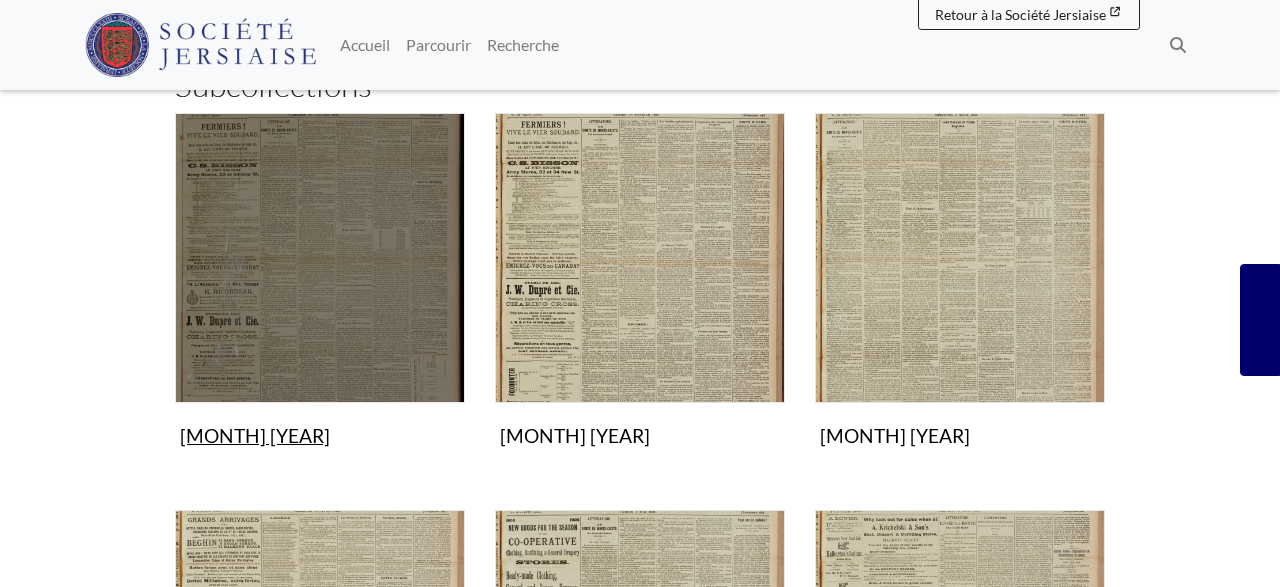 click at bounding box center [320, 258] 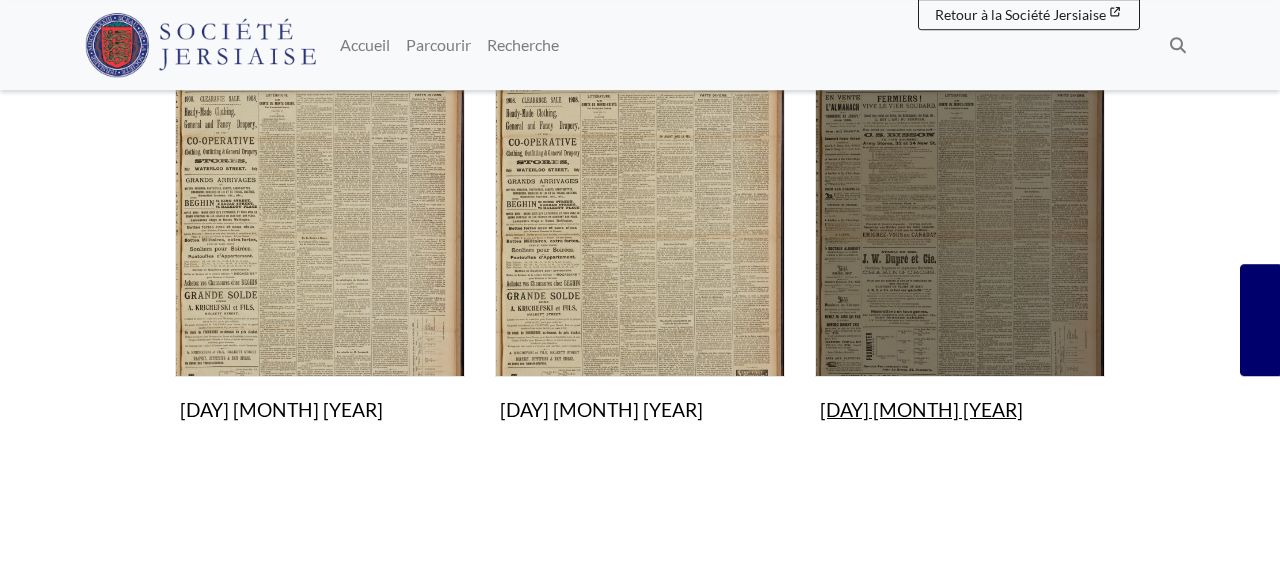 scroll, scrollTop: 1144, scrollLeft: 0, axis: vertical 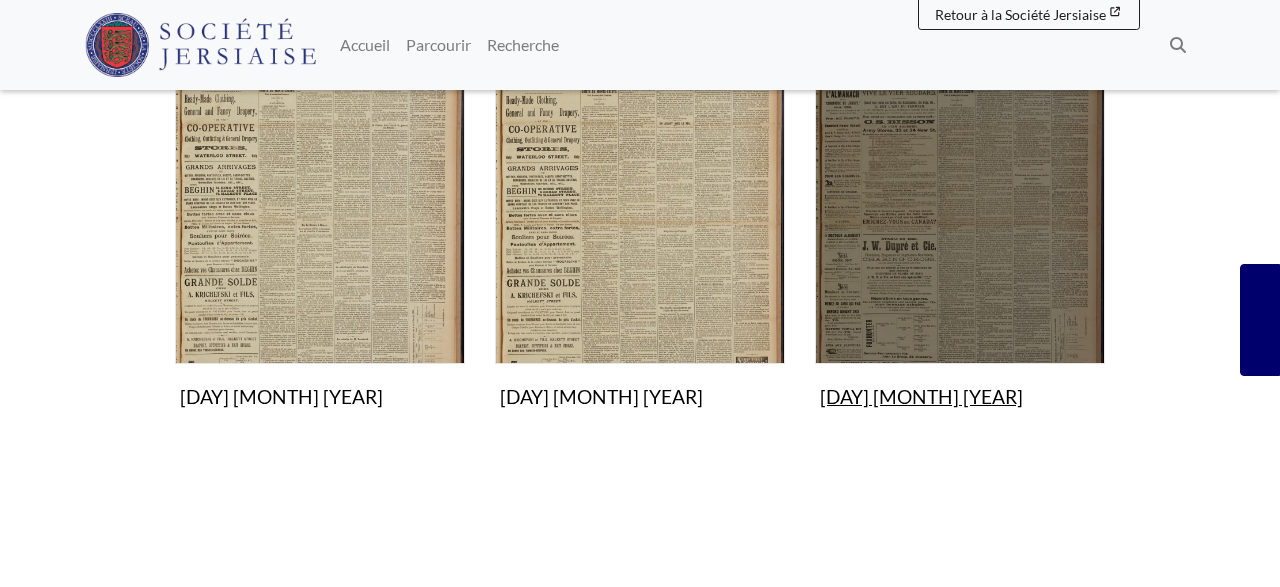 click at bounding box center (960, 219) 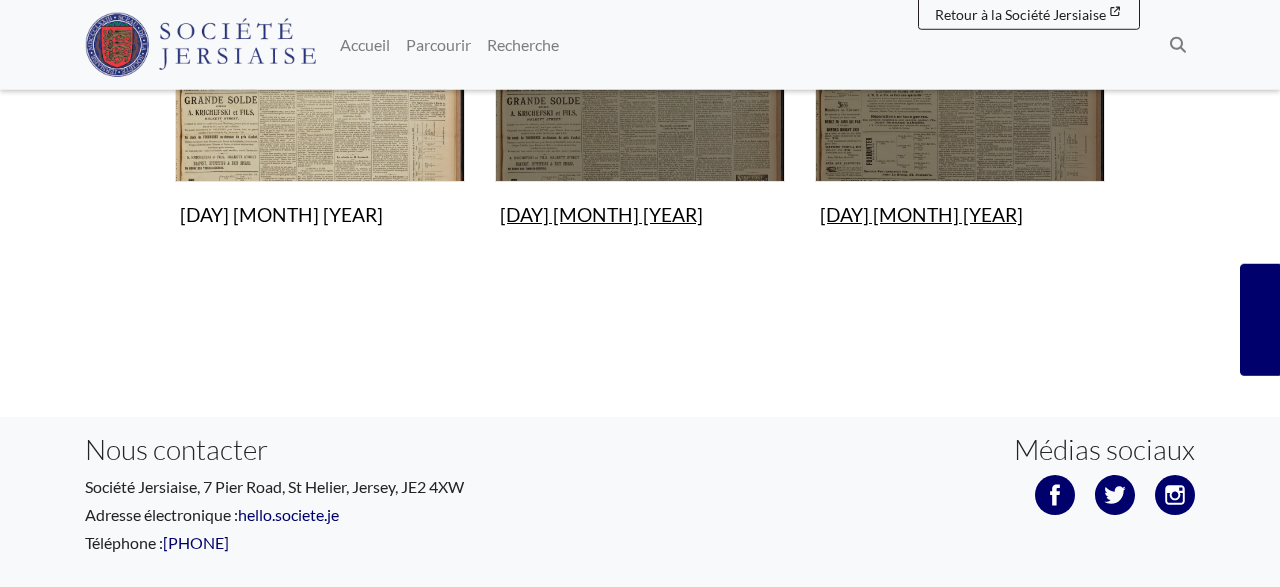 scroll, scrollTop: 1352, scrollLeft: 0, axis: vertical 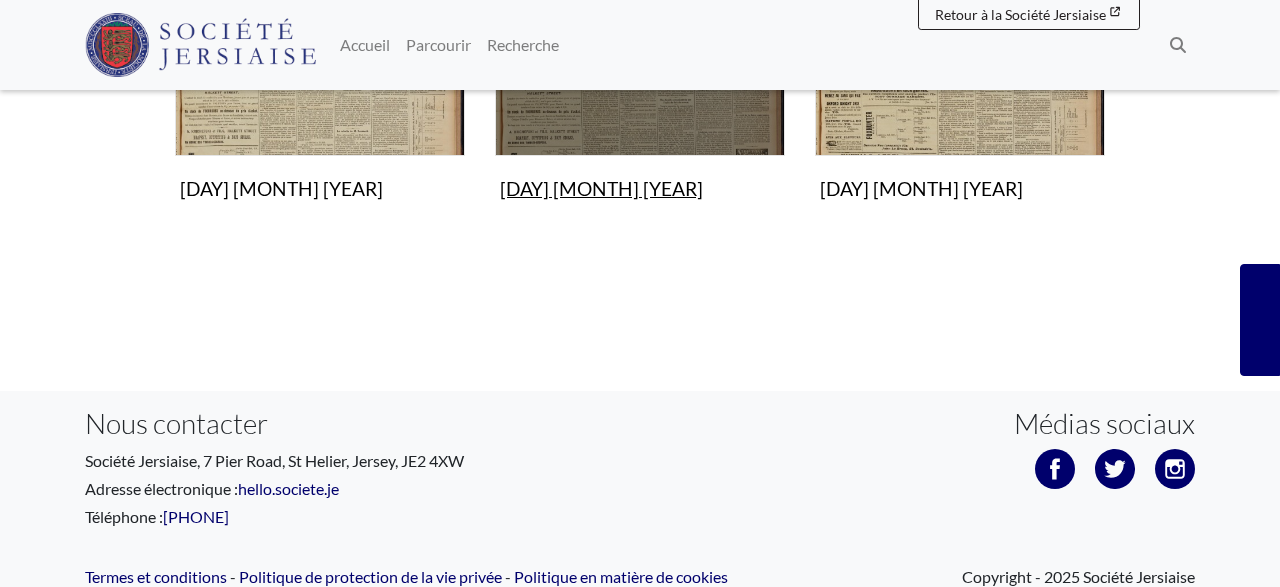 click at bounding box center [640, 11] 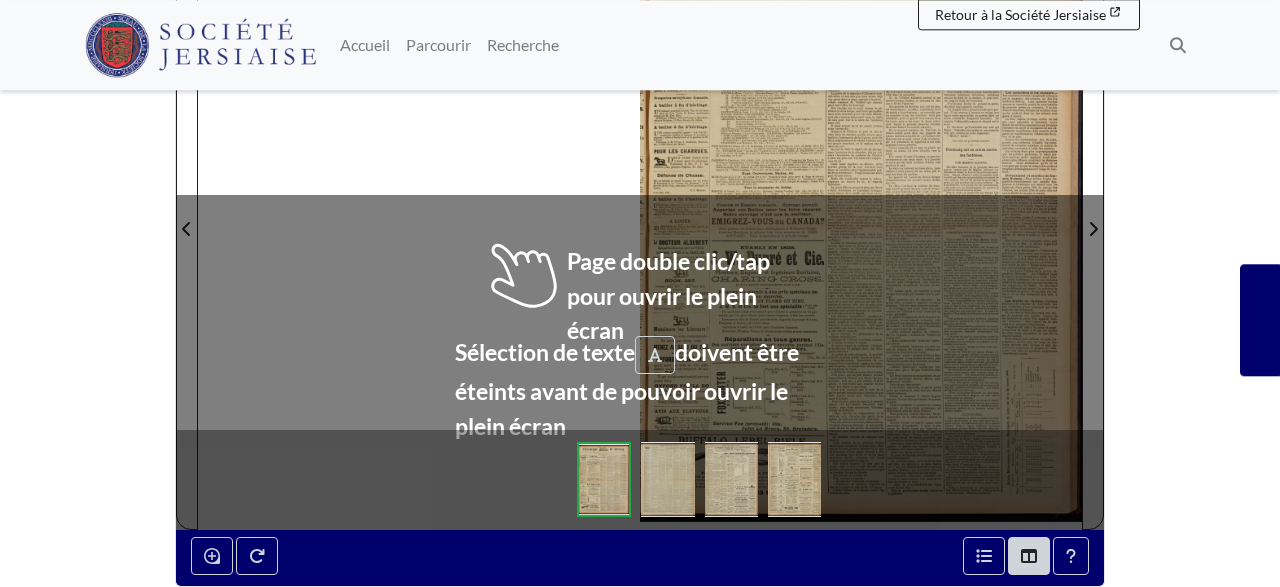 scroll, scrollTop: 416, scrollLeft: 0, axis: vertical 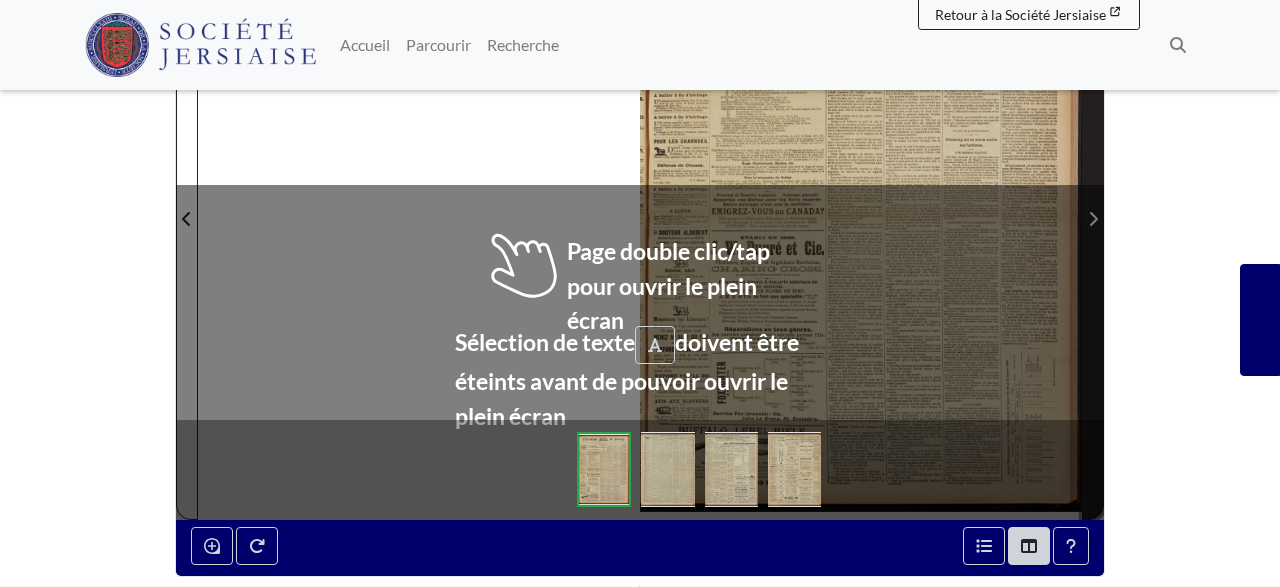 click 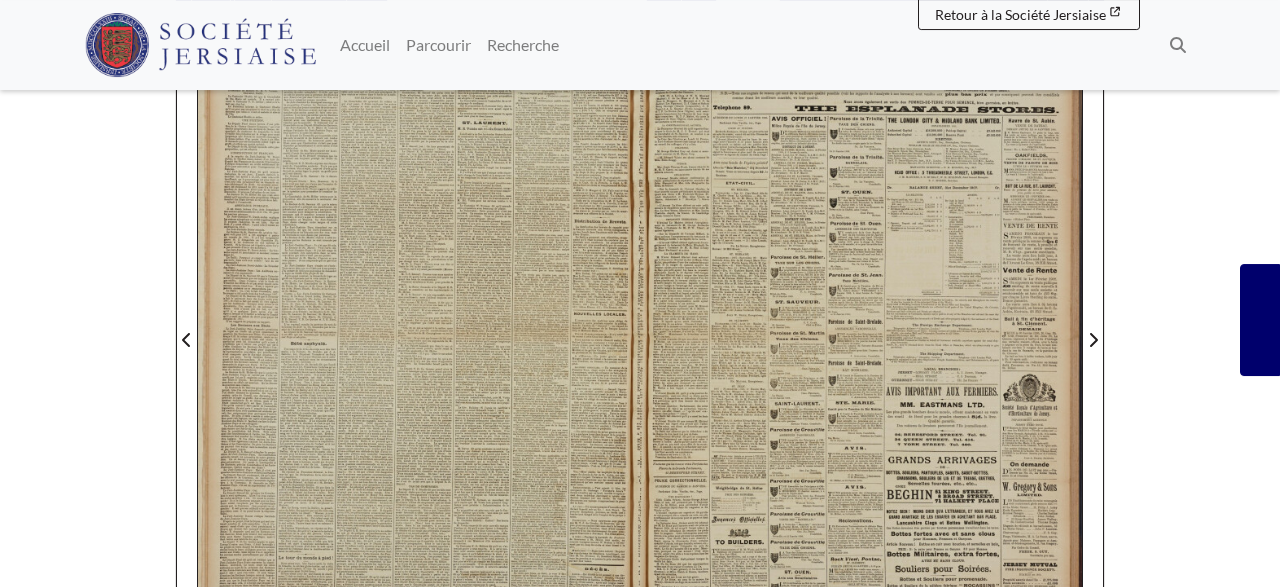 scroll, scrollTop: 208, scrollLeft: 0, axis: vertical 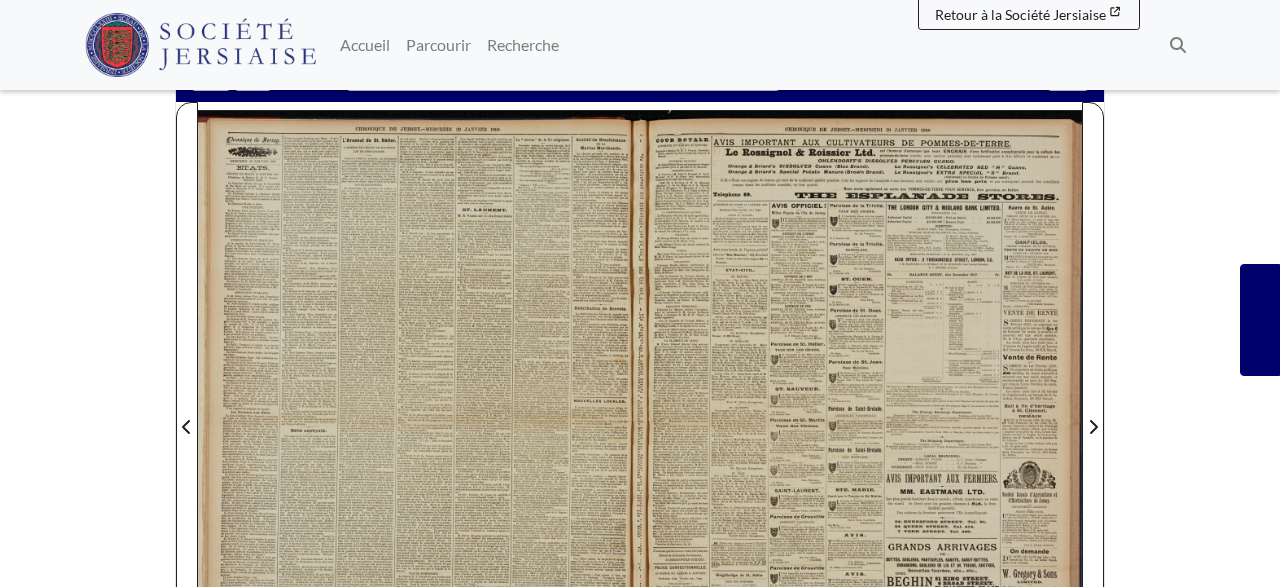 click at bounding box center (419, 415) 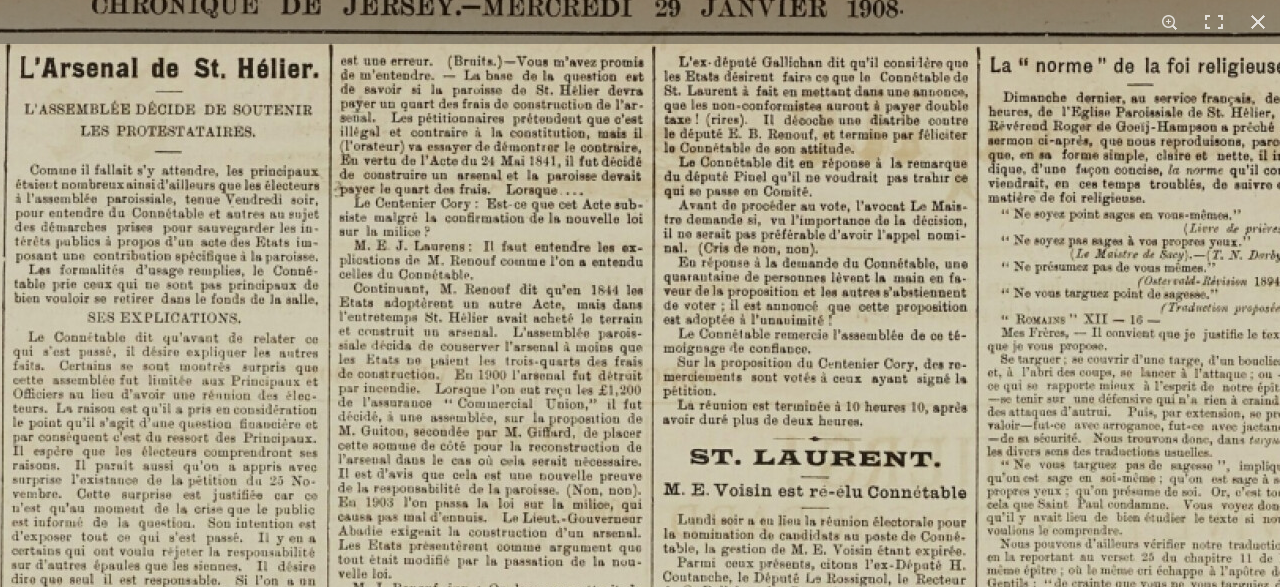 click at bounding box center [447, 1604] 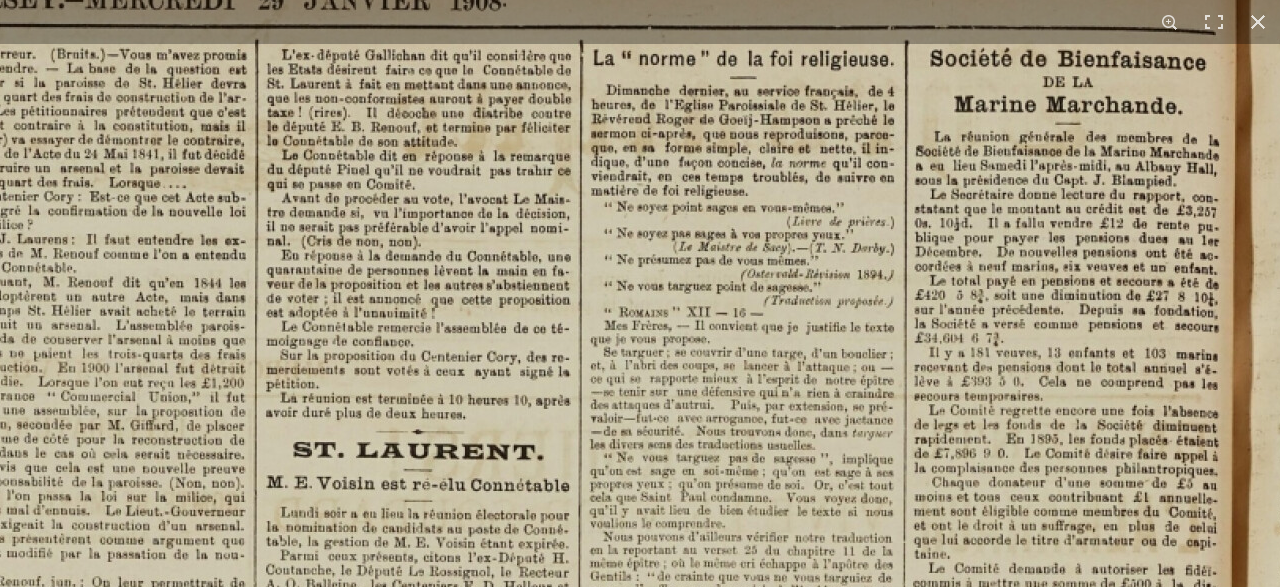 click at bounding box center [50, 1597] 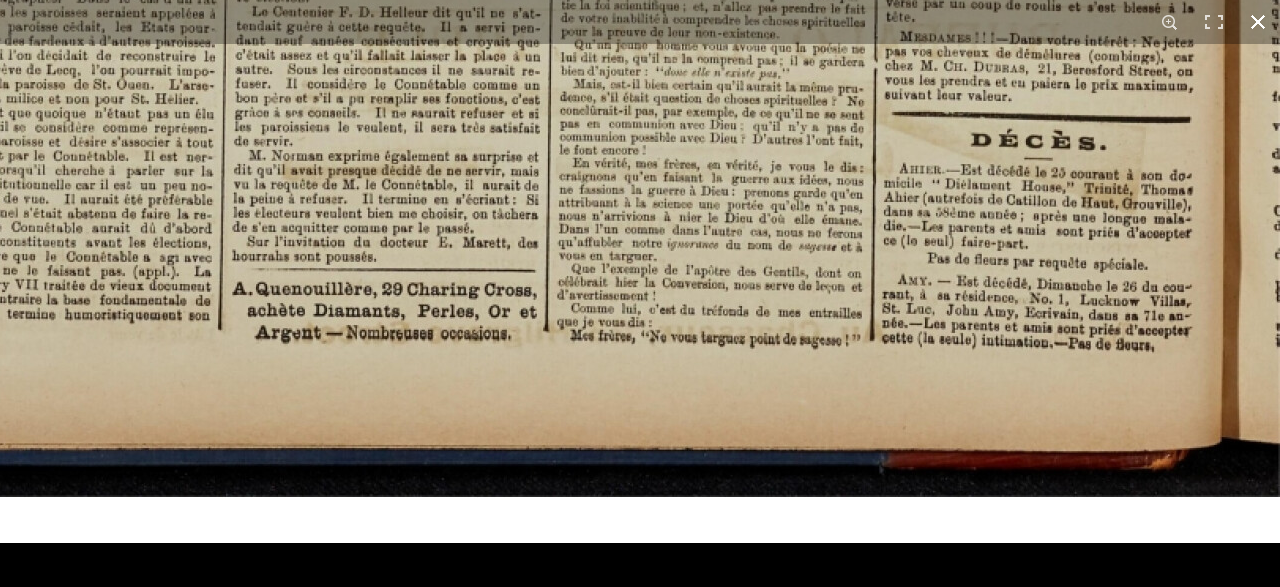 click at bounding box center (1258, 22) 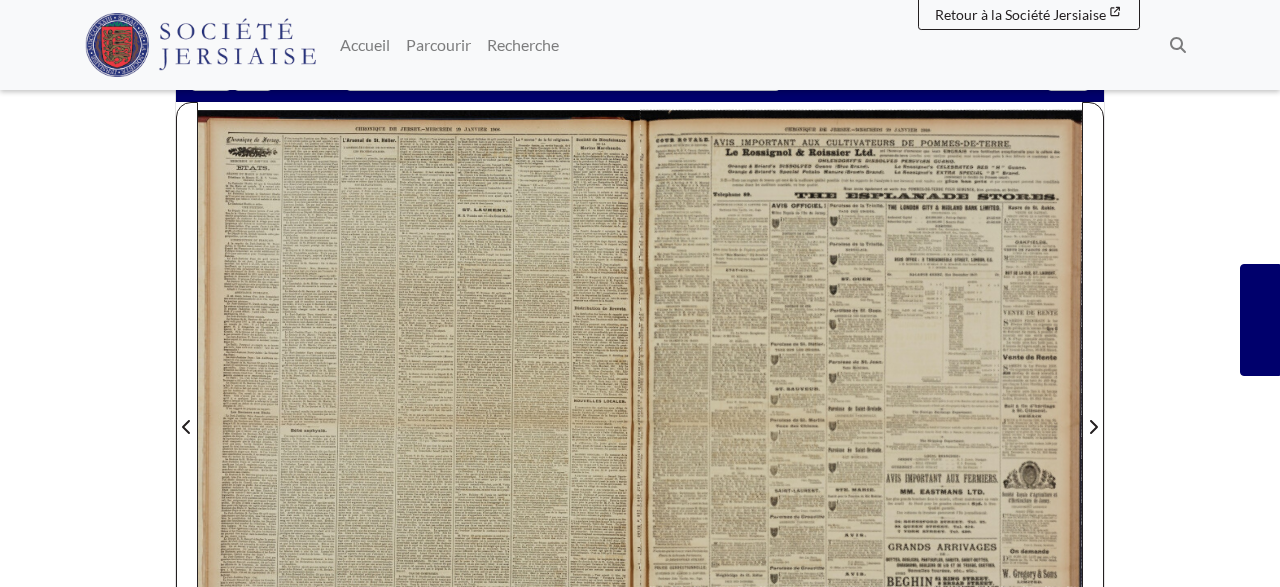 click at bounding box center [861, 415] 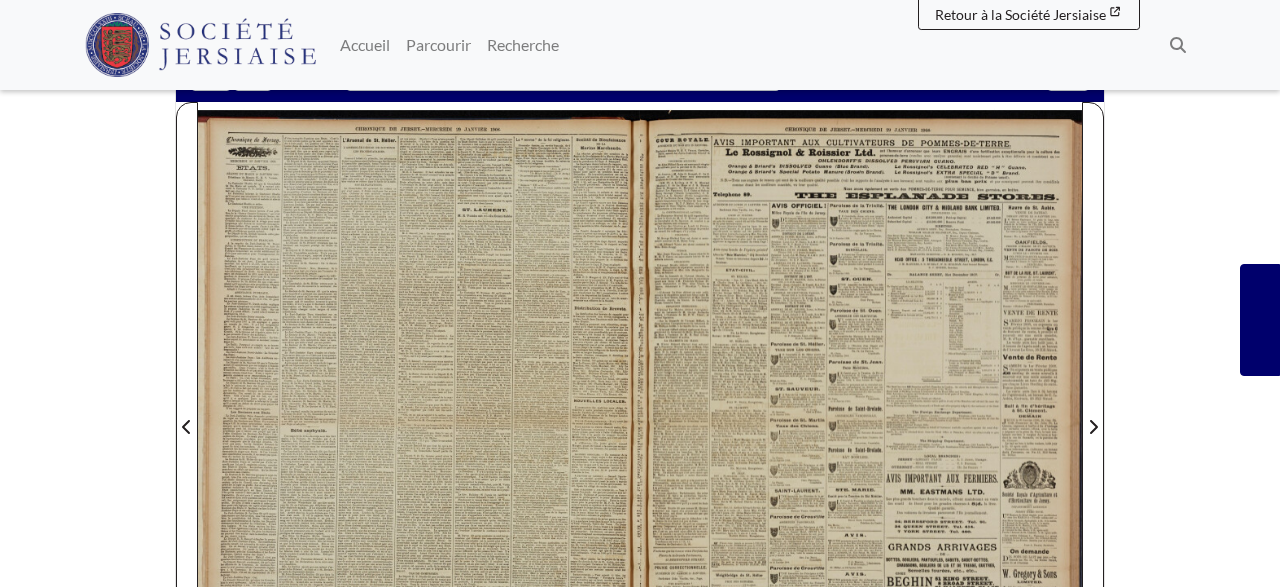 click at bounding box center [861, 415] 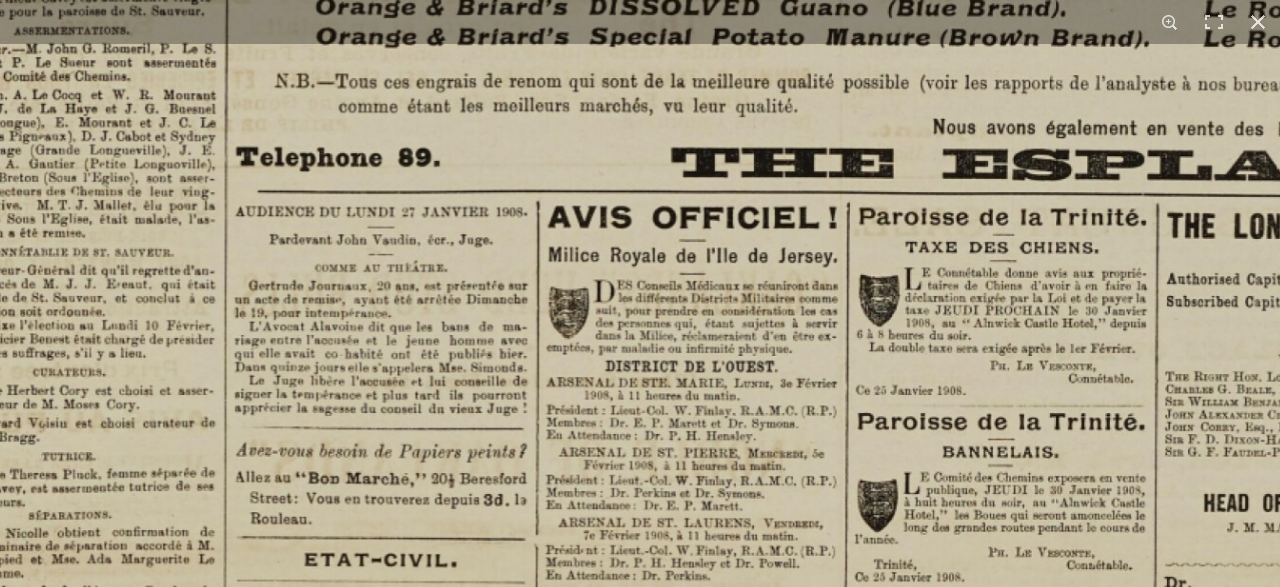 click at bounding box center [1024, 1330] 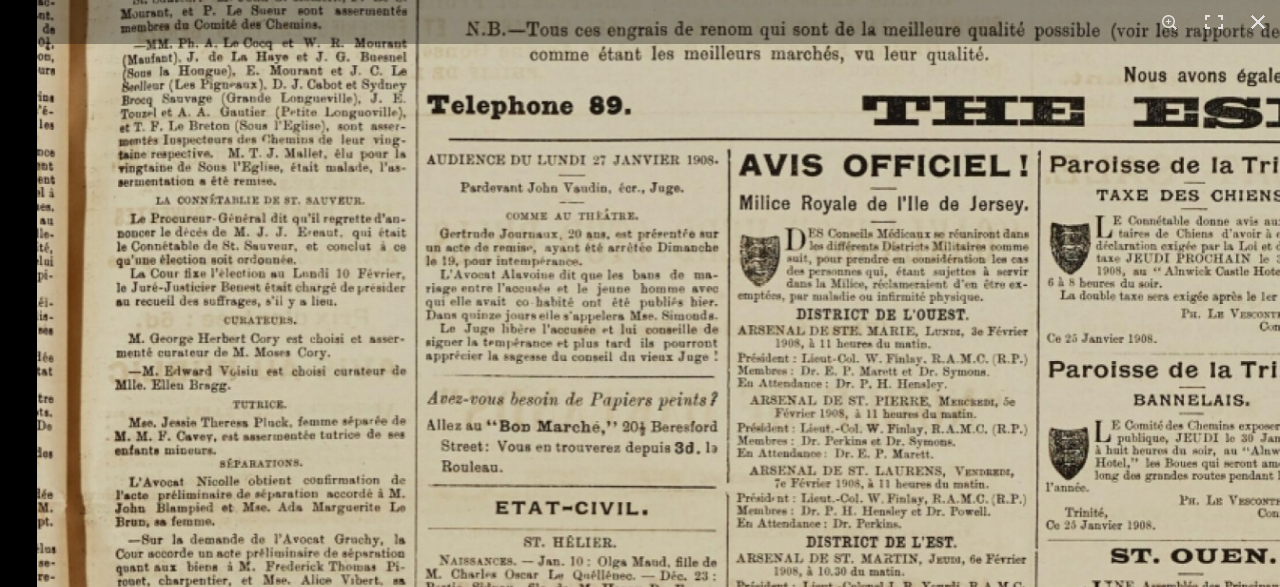click at bounding box center [1215, 1278] 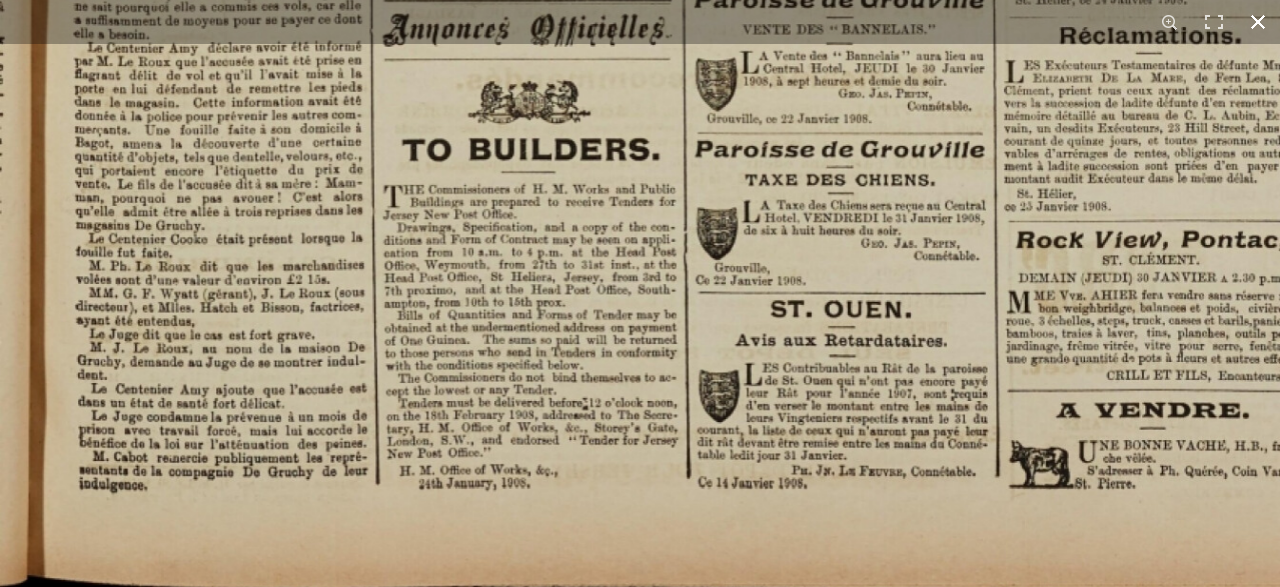 click at bounding box center [1258, 22] 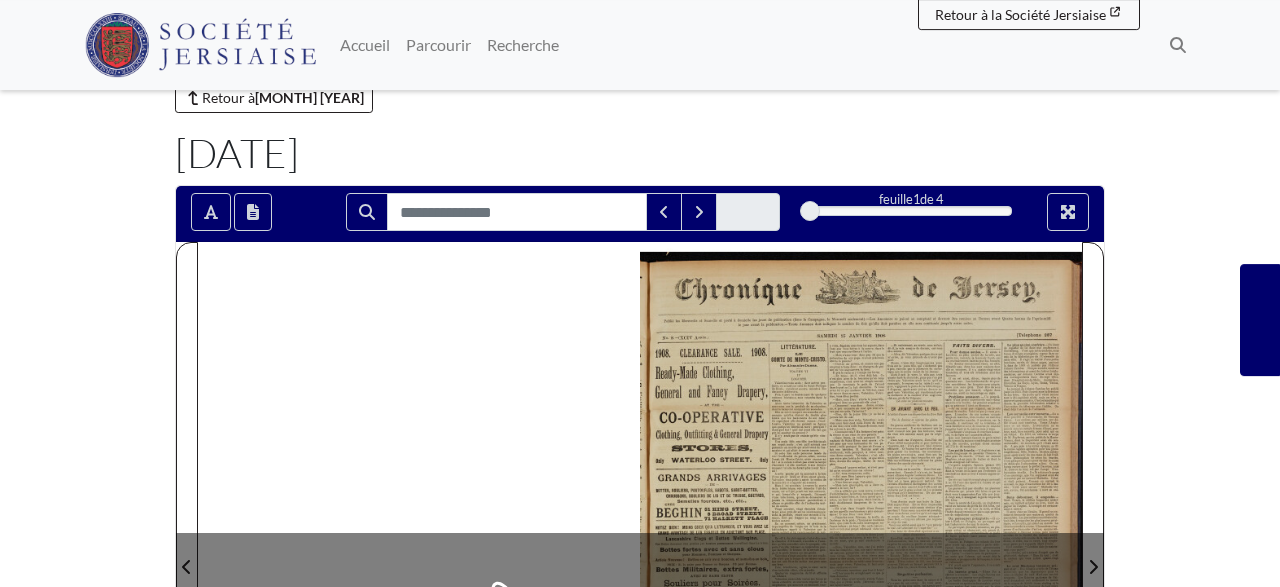 scroll, scrollTop: 312, scrollLeft: 0, axis: vertical 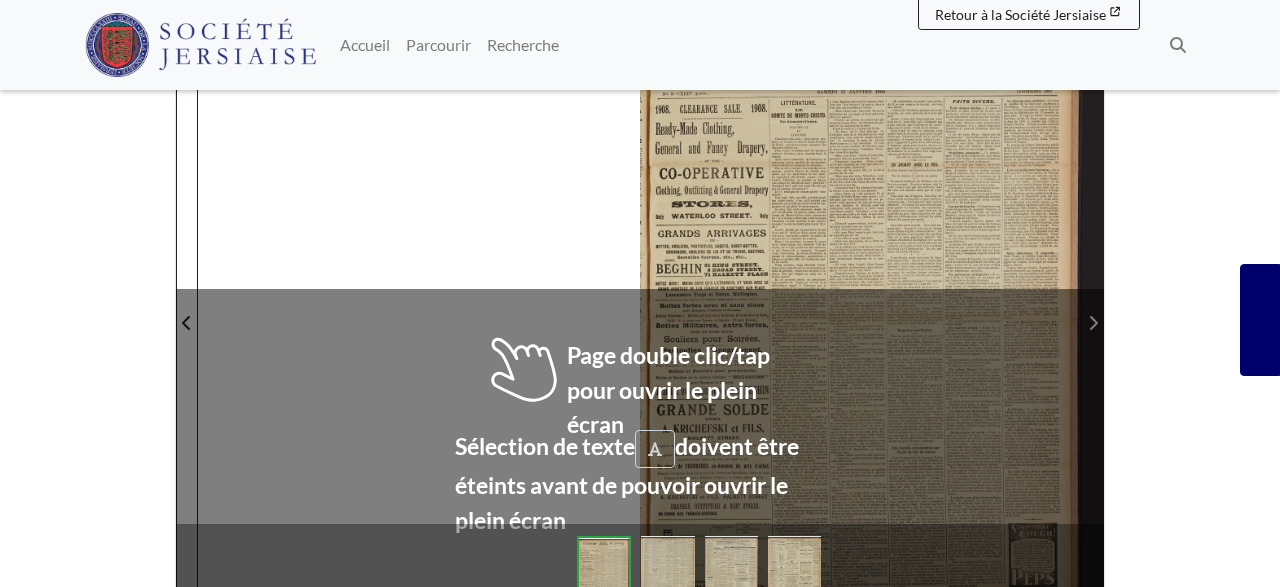 click at bounding box center [1093, 323] 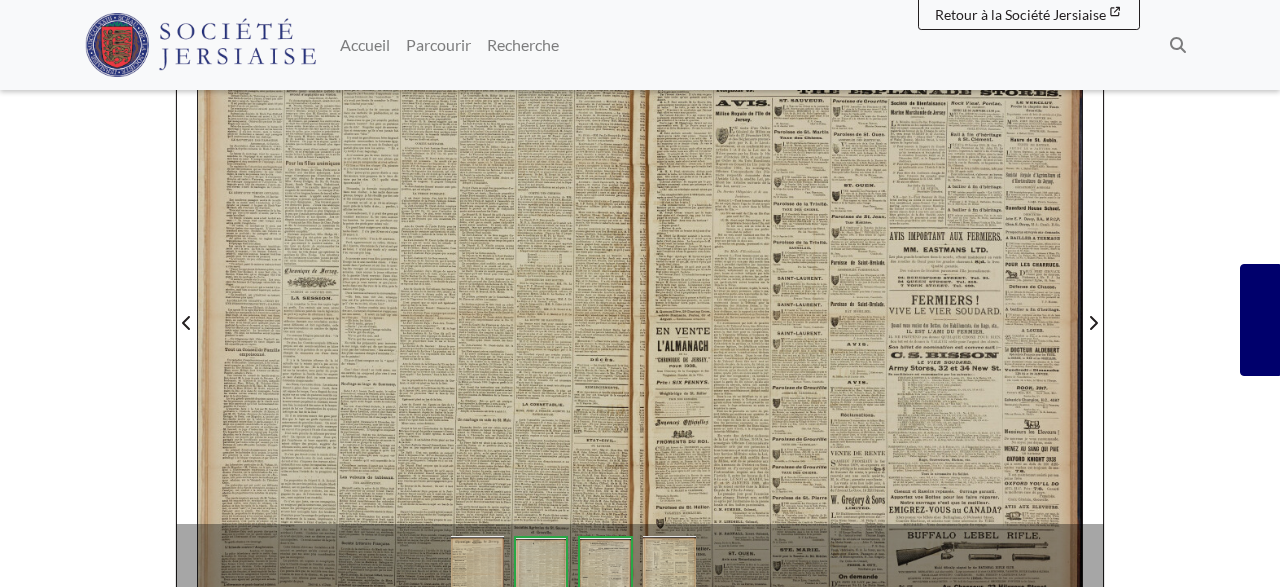 click at bounding box center [419, 311] 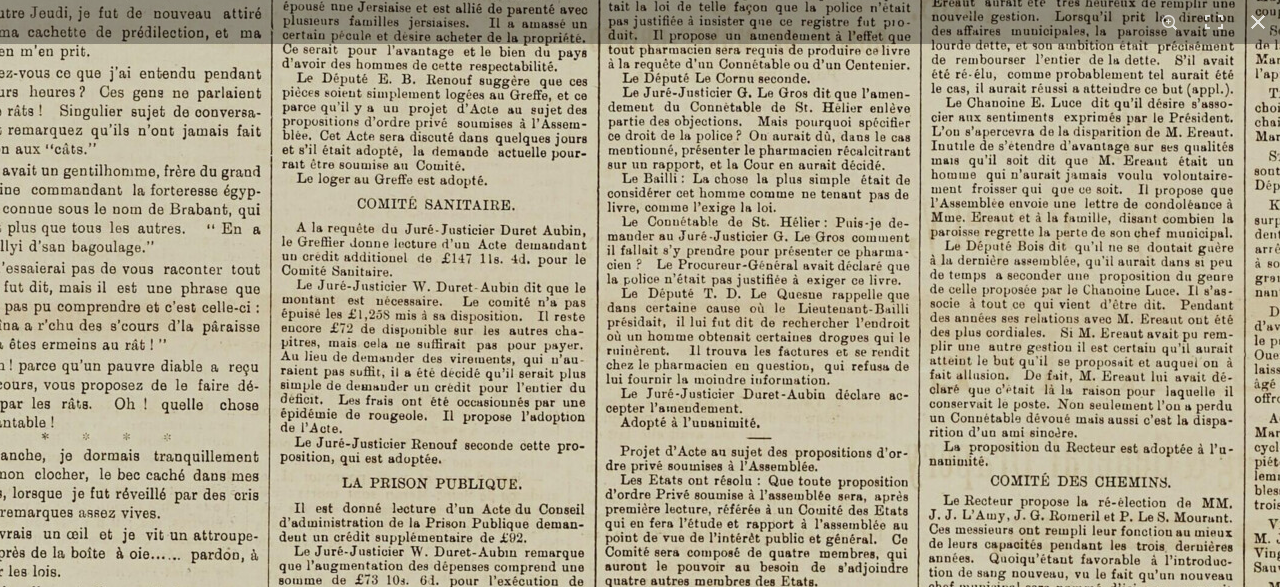 click at bounding box center (376, 1139) 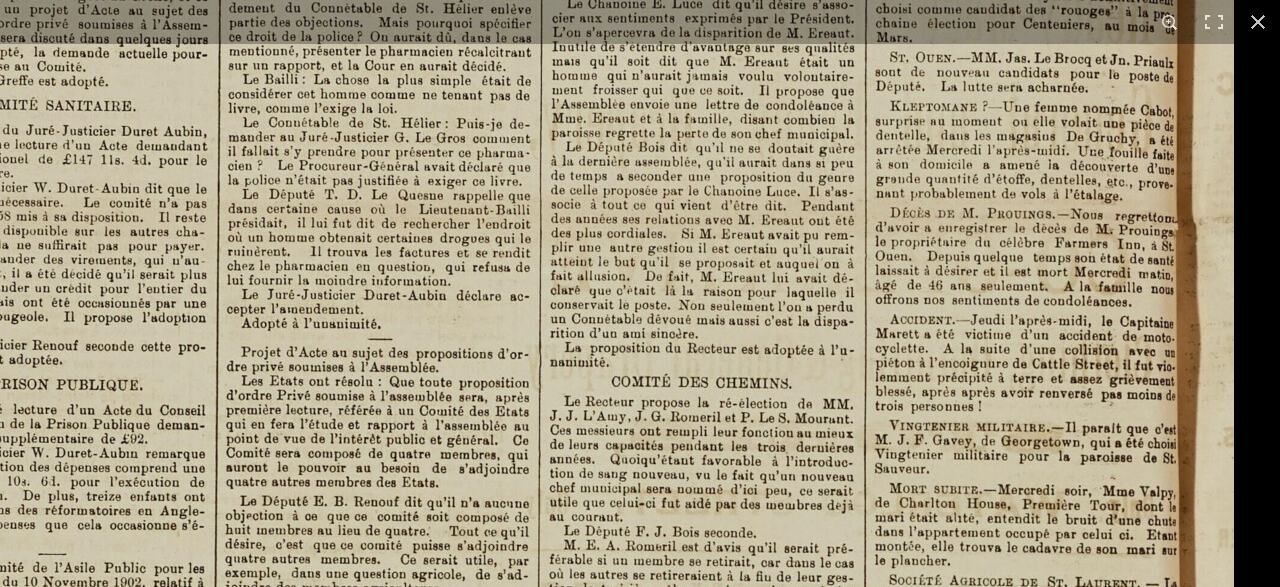 click at bounding box center (-3, 1040) 